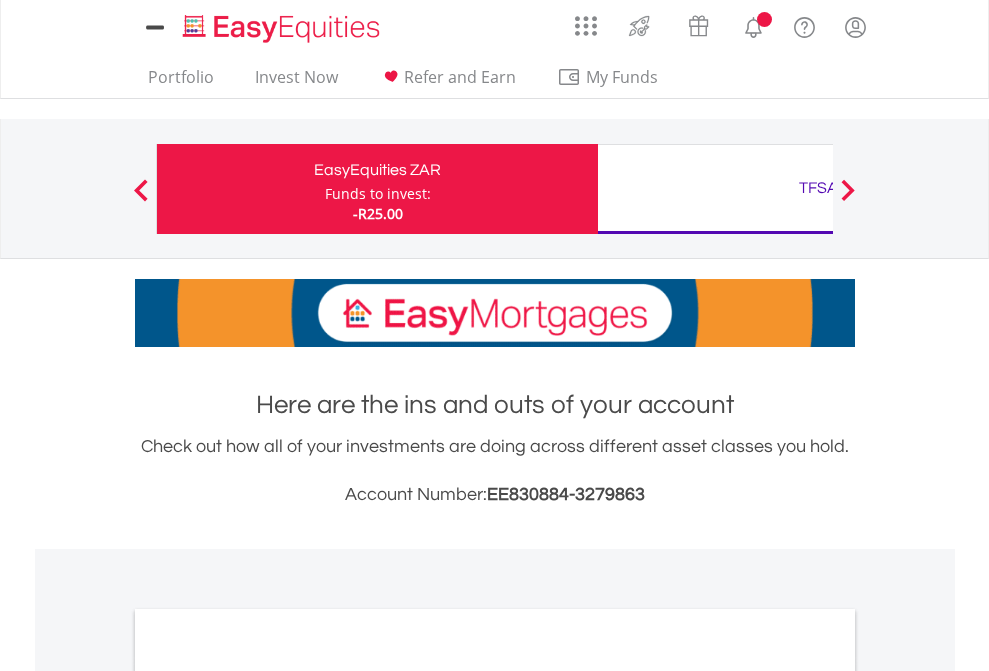 scroll, scrollTop: 0, scrollLeft: 0, axis: both 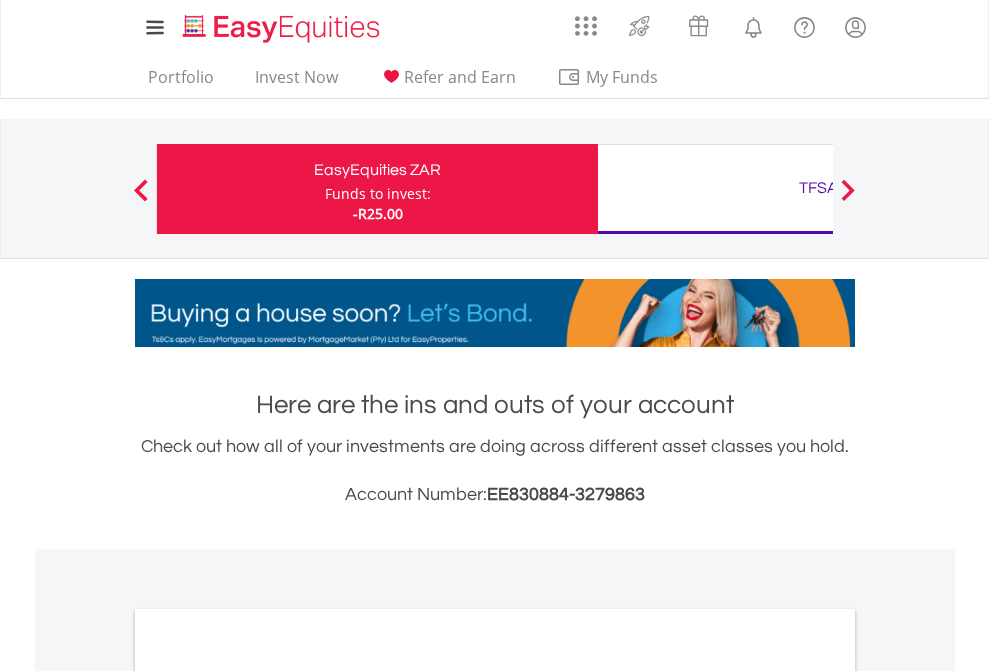 click on "Funds to invest:" at bounding box center (378, 194) 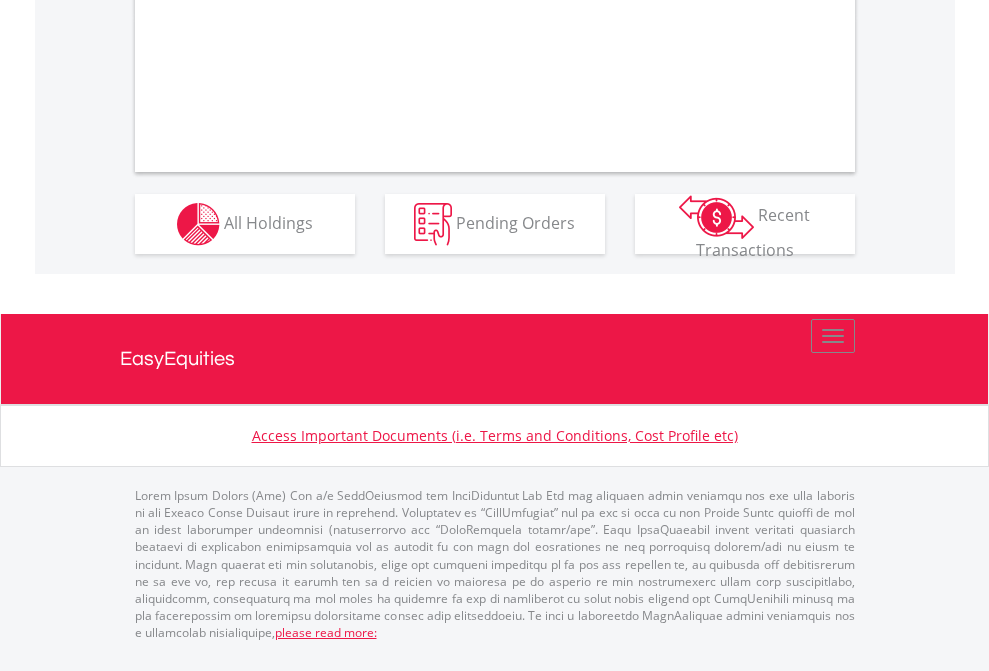 scroll, scrollTop: 0, scrollLeft: 0, axis: both 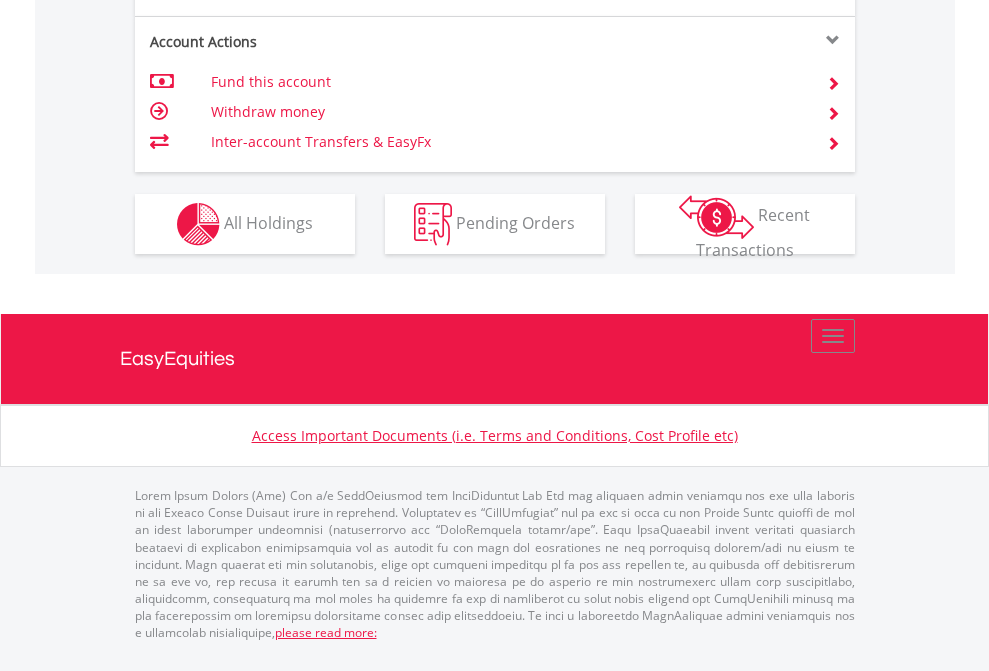 click on "Investment types" at bounding box center (706, -337) 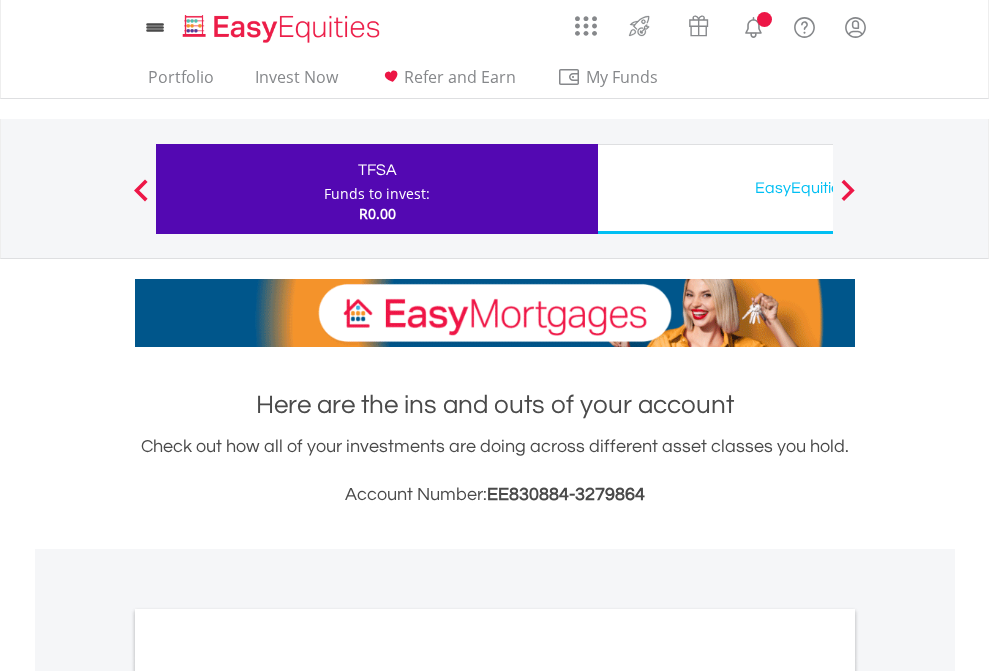scroll, scrollTop: 0, scrollLeft: 0, axis: both 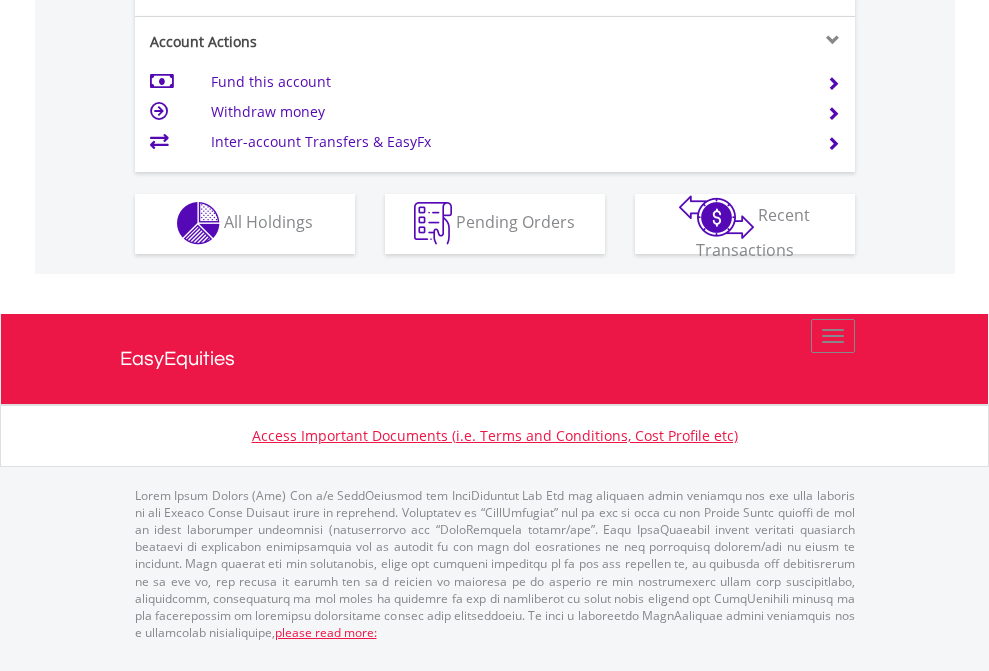 click on "Investment types" at bounding box center [706, -353] 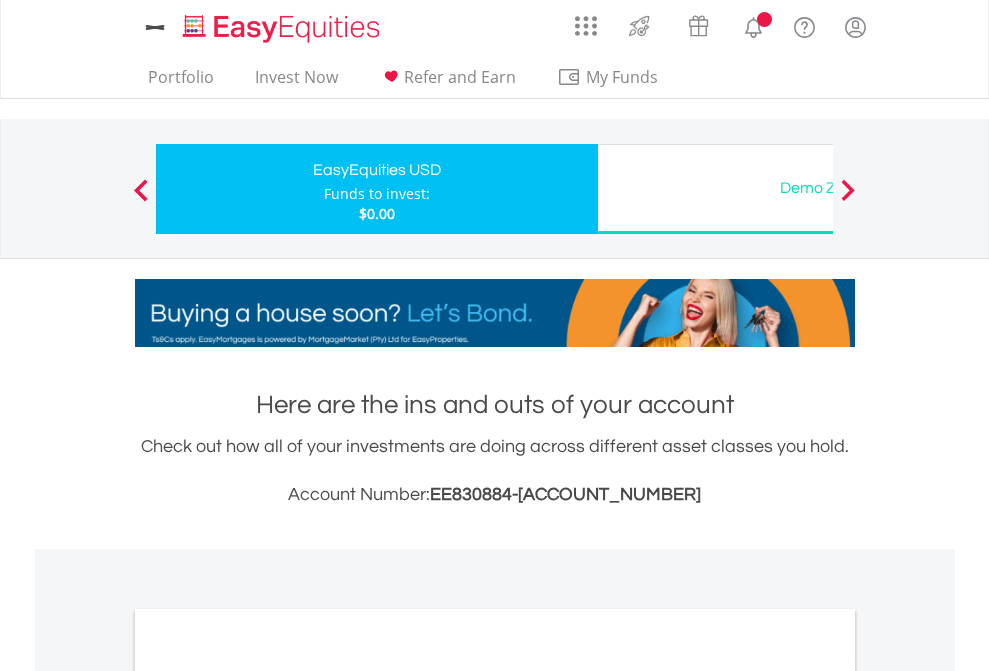 scroll, scrollTop: 0, scrollLeft: 0, axis: both 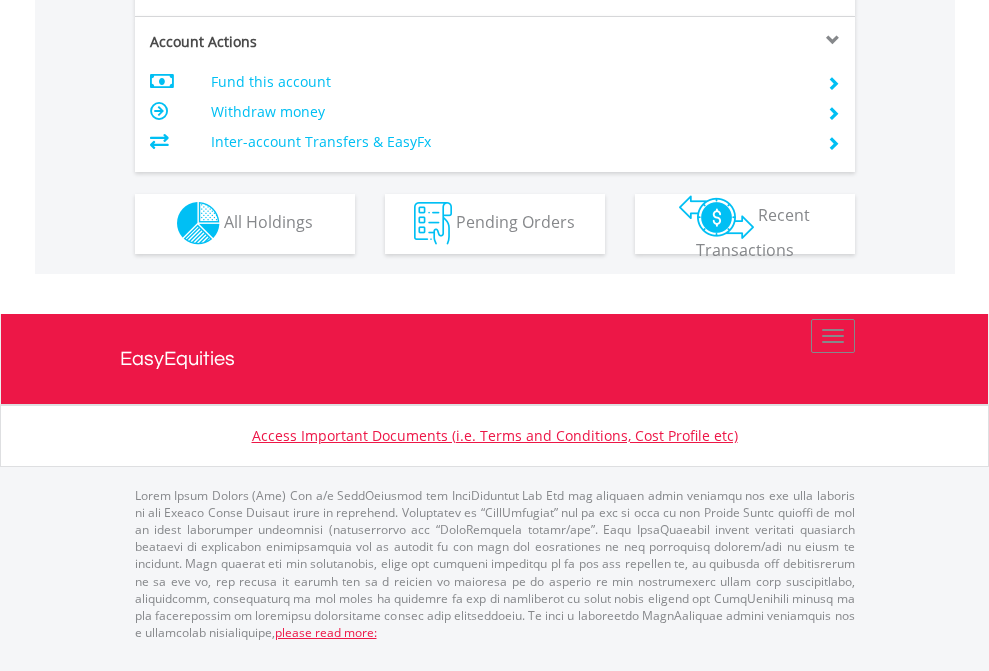 click on "Investment types" at bounding box center [706, -353] 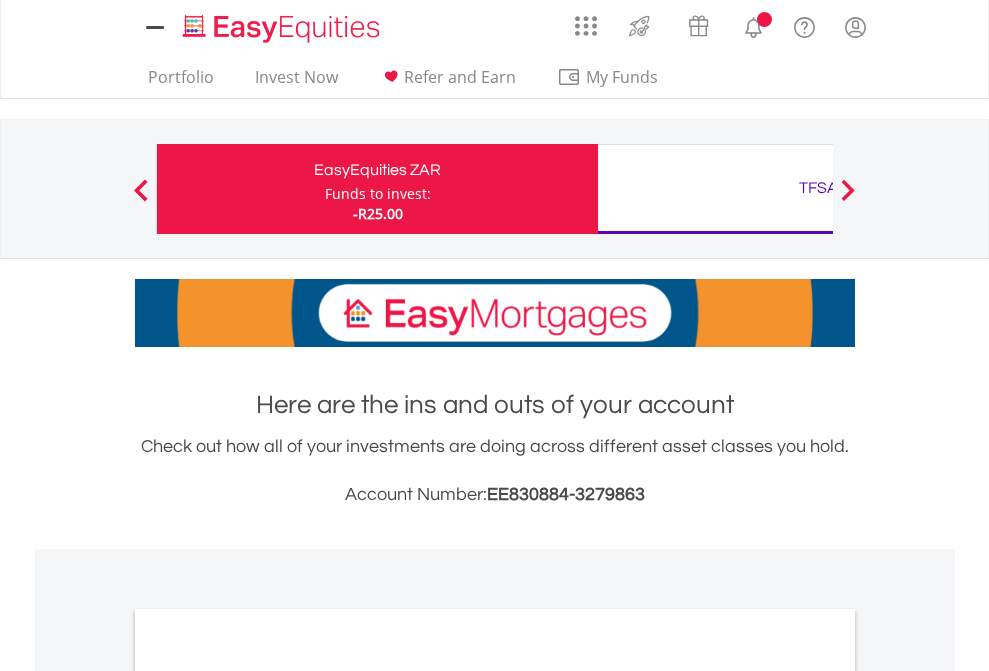 scroll, scrollTop: 0, scrollLeft: 0, axis: both 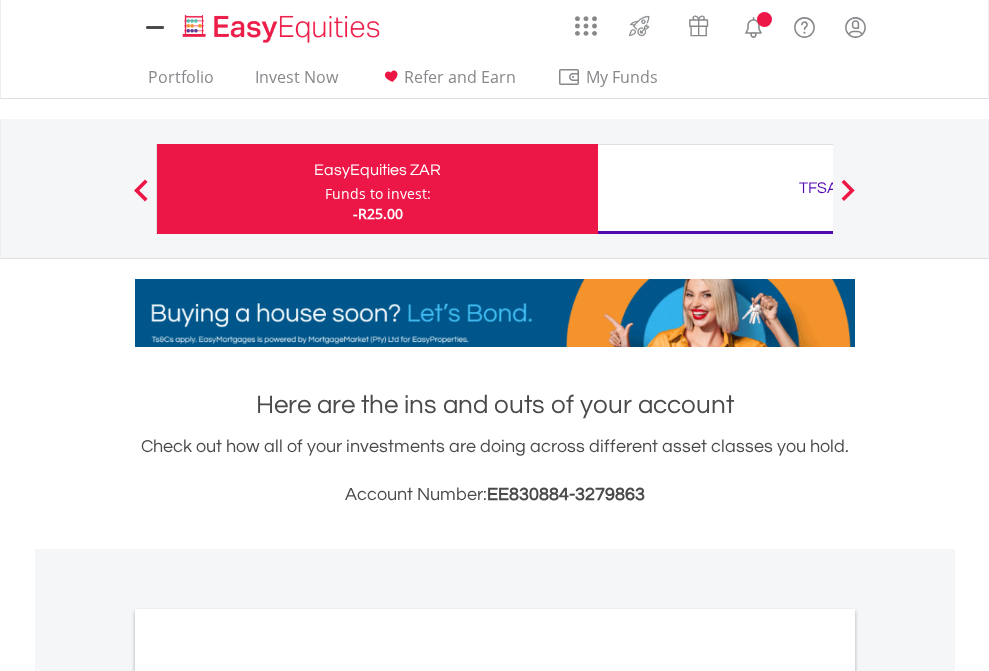 click on "All Holdings" at bounding box center [268, 1096] 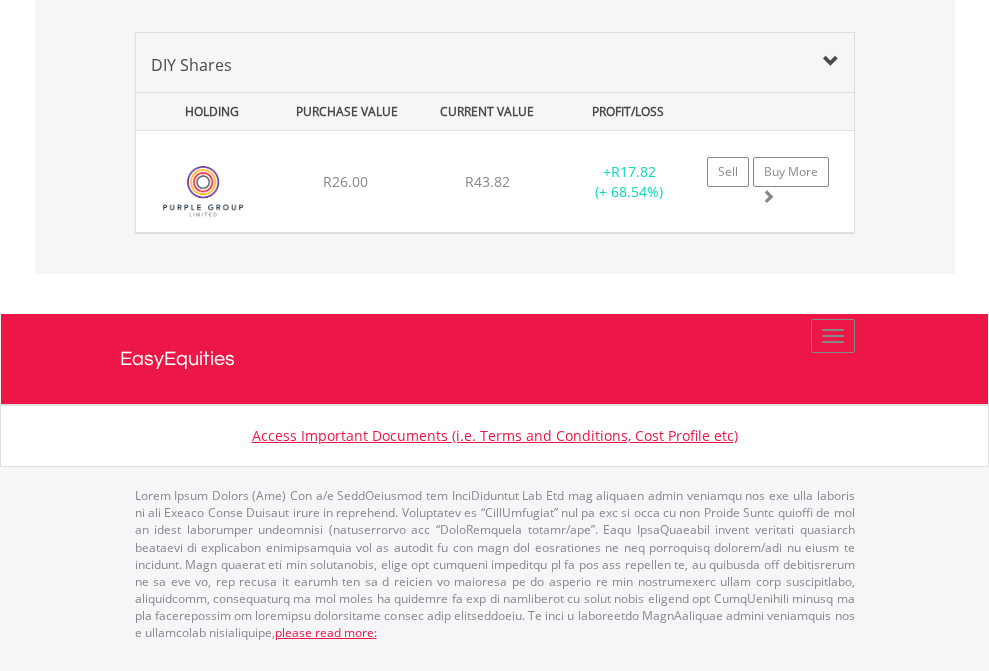 scroll, scrollTop: 1933, scrollLeft: 0, axis: vertical 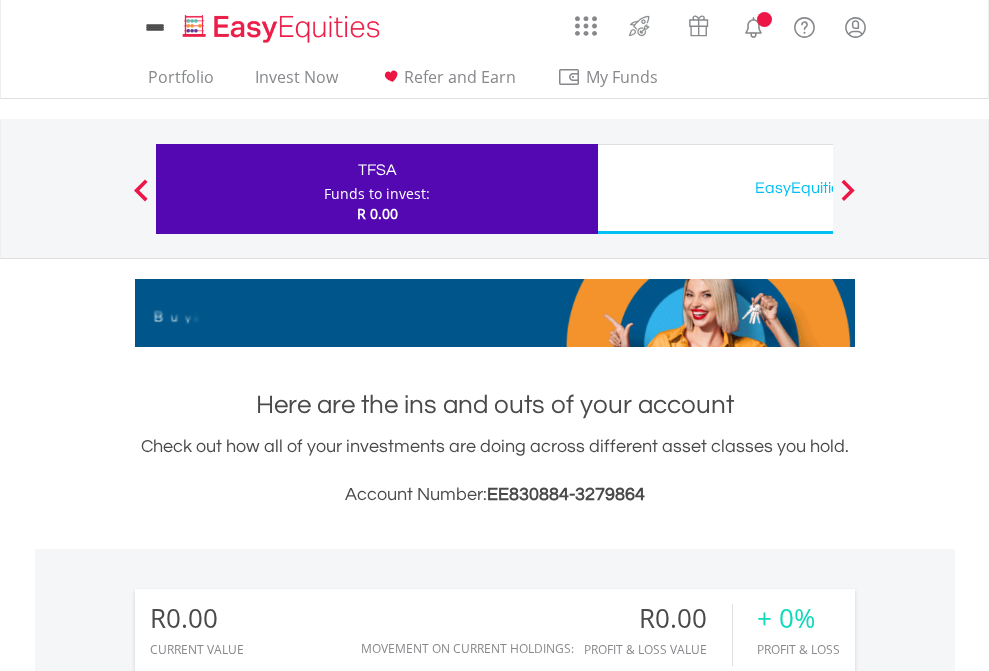 click on "All Holdings" at bounding box center [268, 1442] 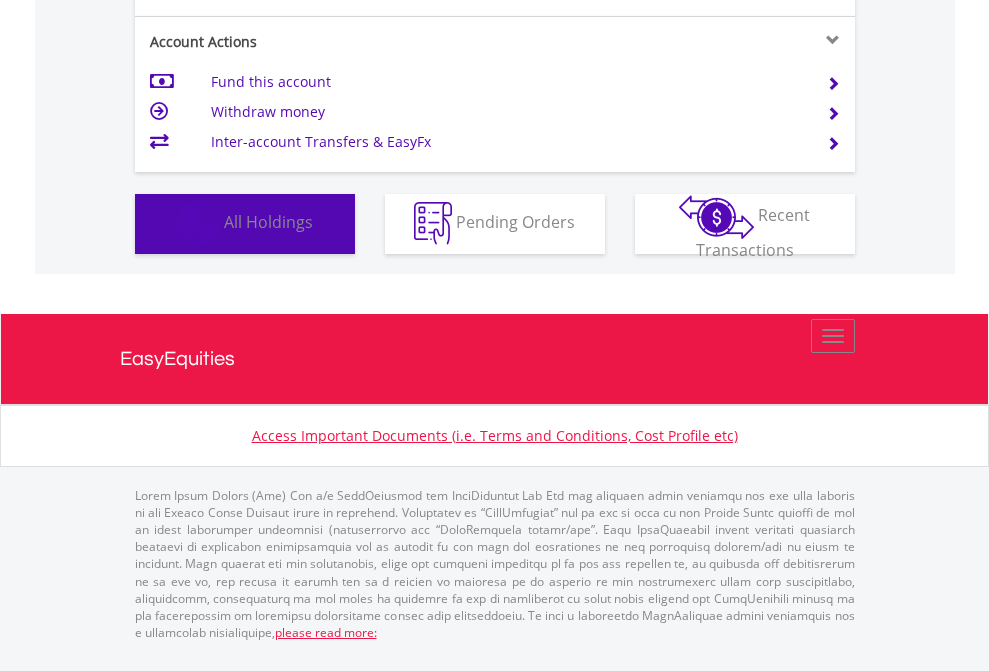 scroll, scrollTop: 1486, scrollLeft: 0, axis: vertical 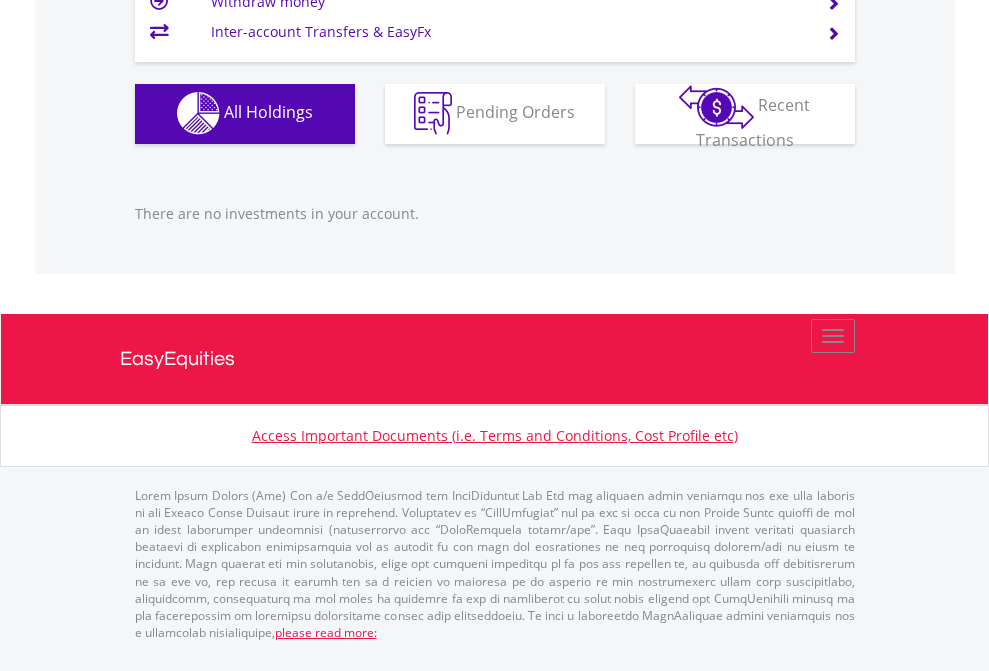 click on "EasyEquities USD" at bounding box center [818, -1142] 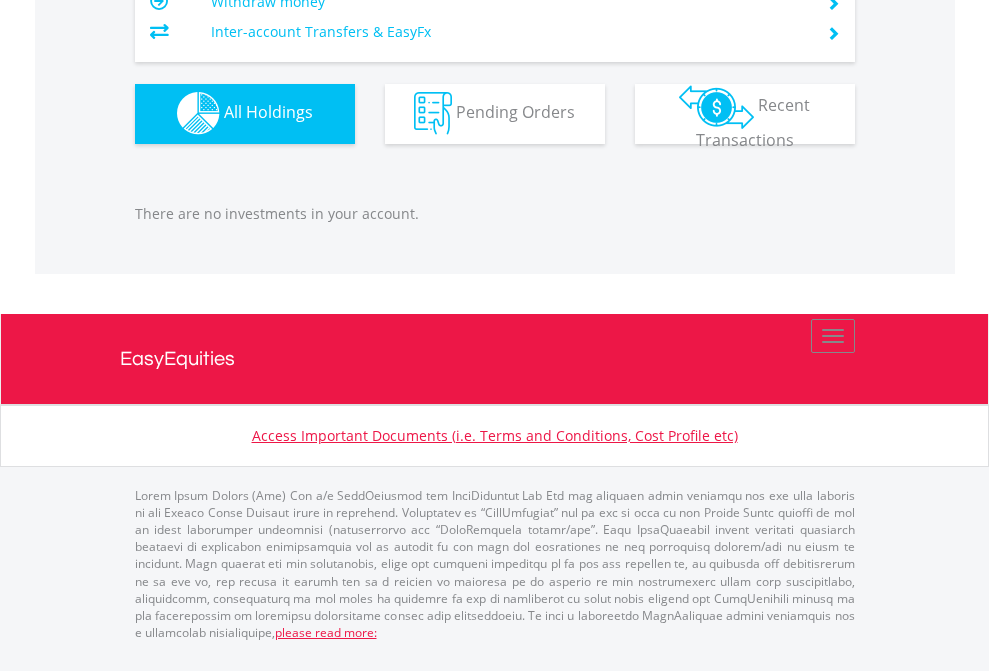 scroll, scrollTop: 1980, scrollLeft: 0, axis: vertical 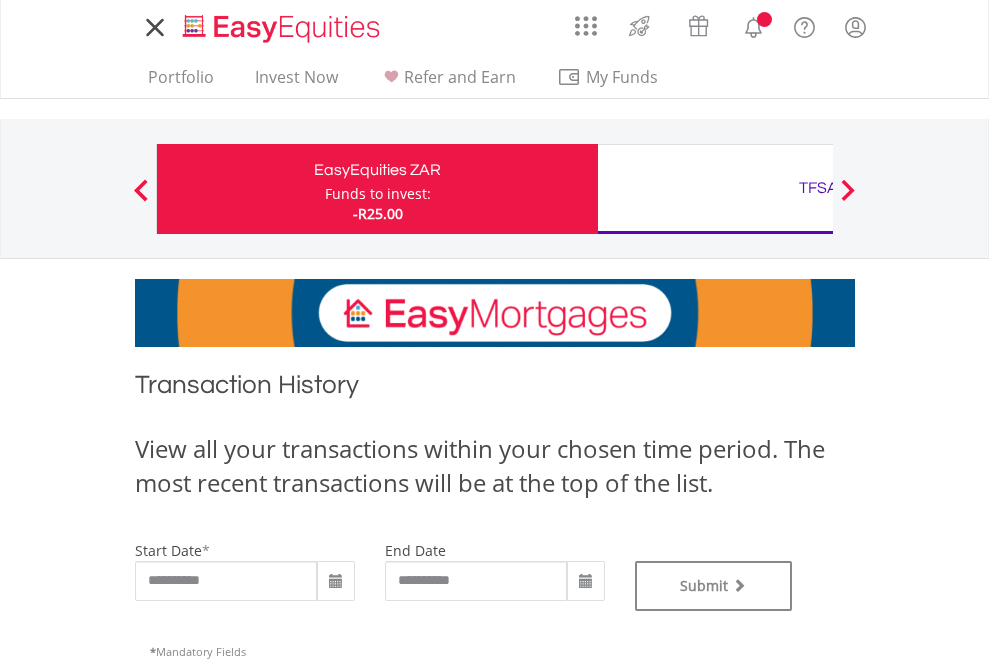 type on "**********" 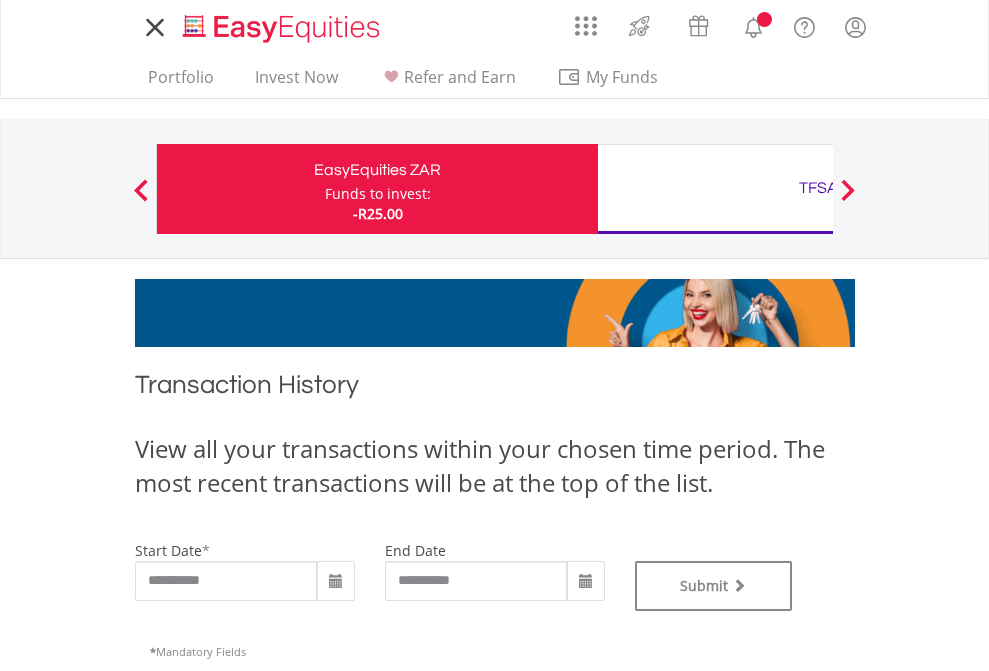 type on "**********" 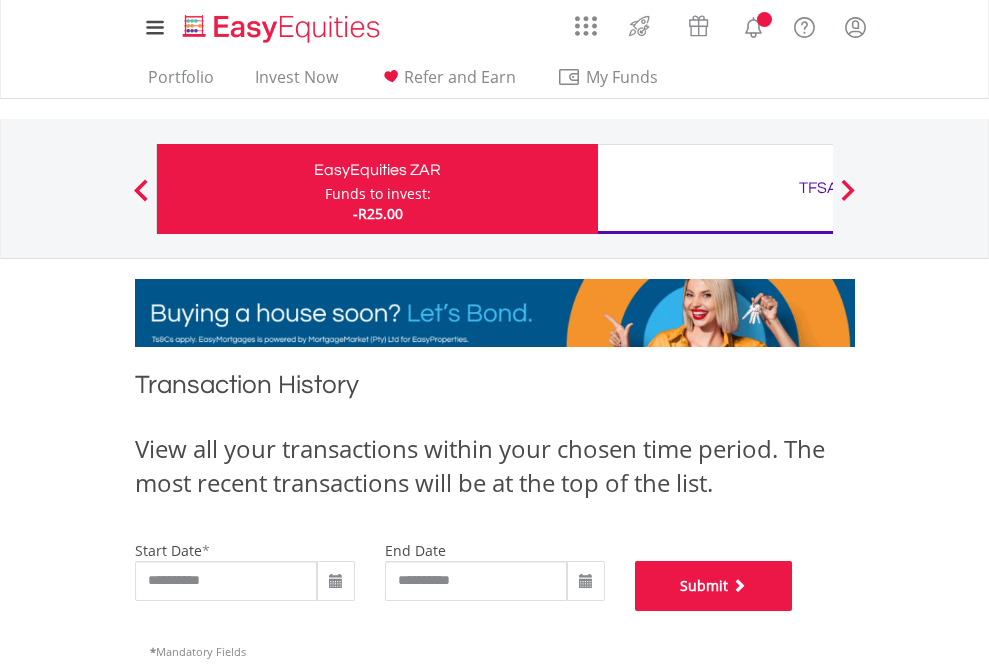click on "Submit" at bounding box center [714, 586] 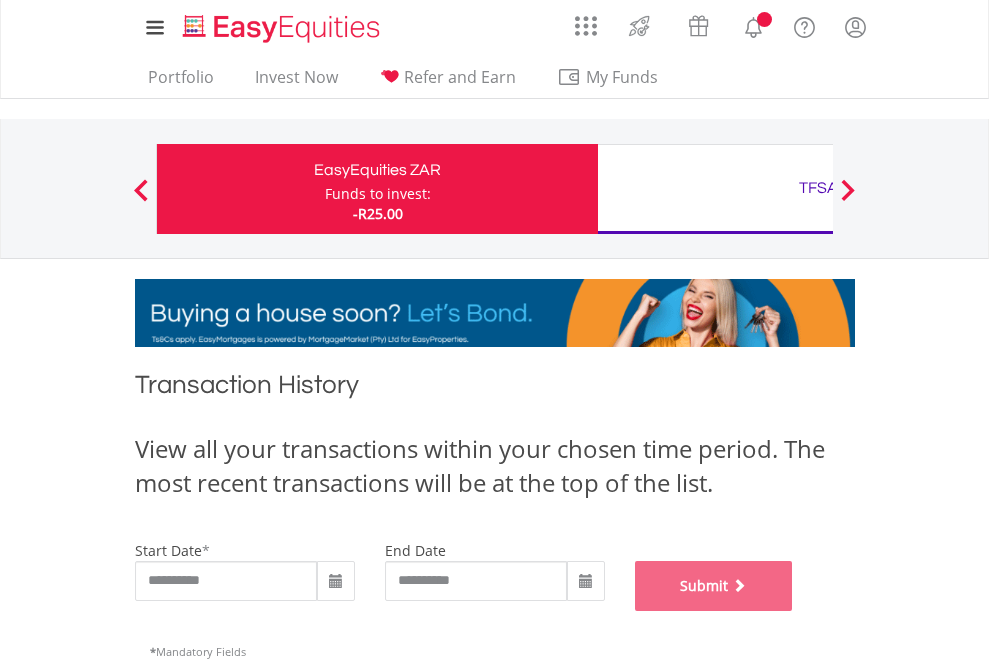 scroll, scrollTop: 811, scrollLeft: 0, axis: vertical 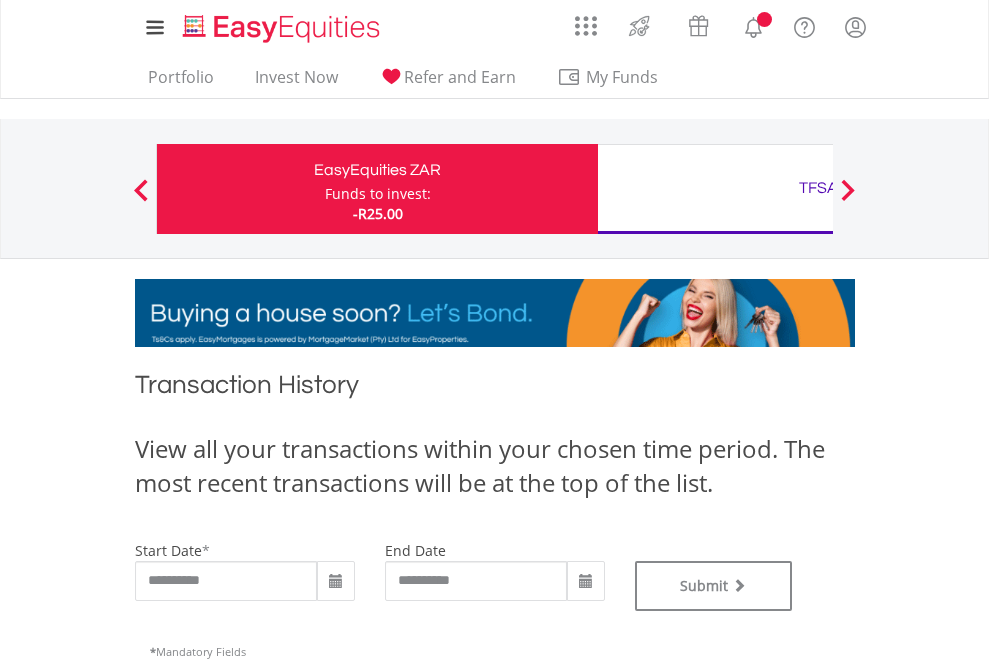 click on "TFSA" at bounding box center [818, 188] 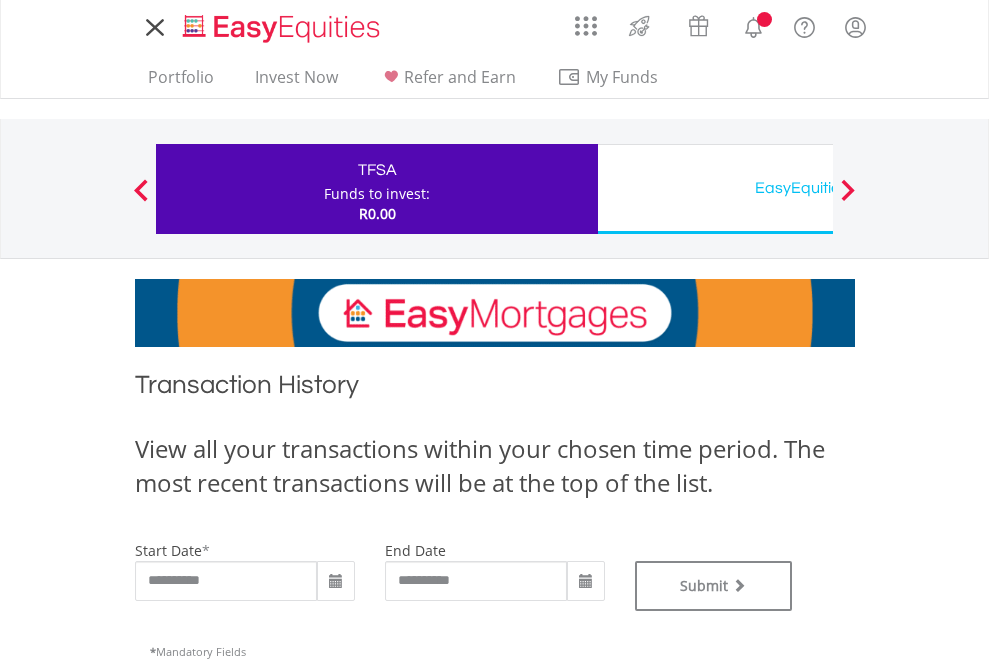 scroll, scrollTop: 0, scrollLeft: 0, axis: both 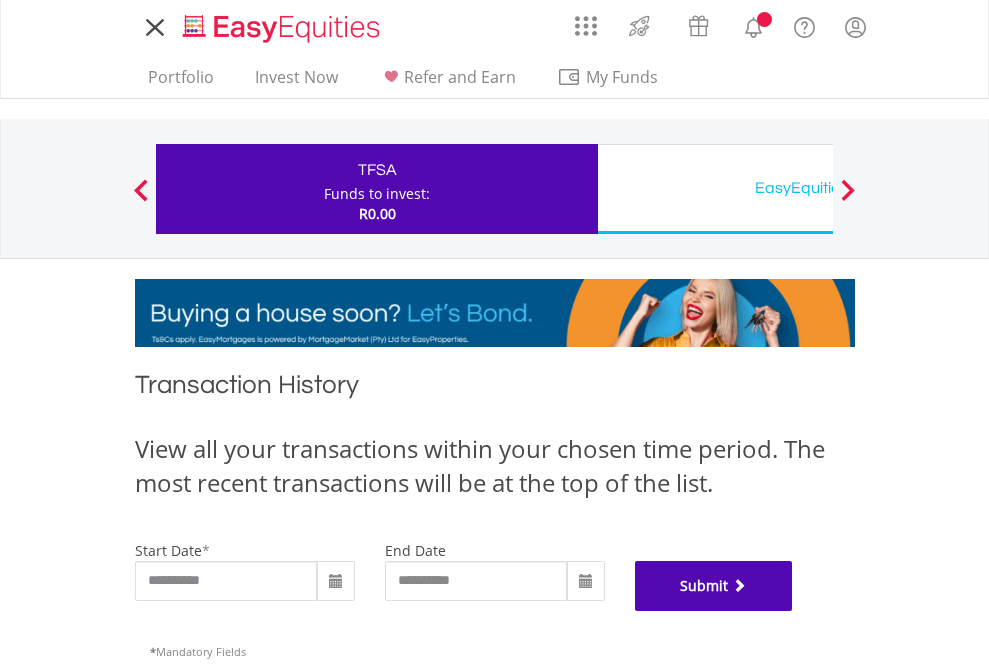 click on "Submit" at bounding box center (714, 586) 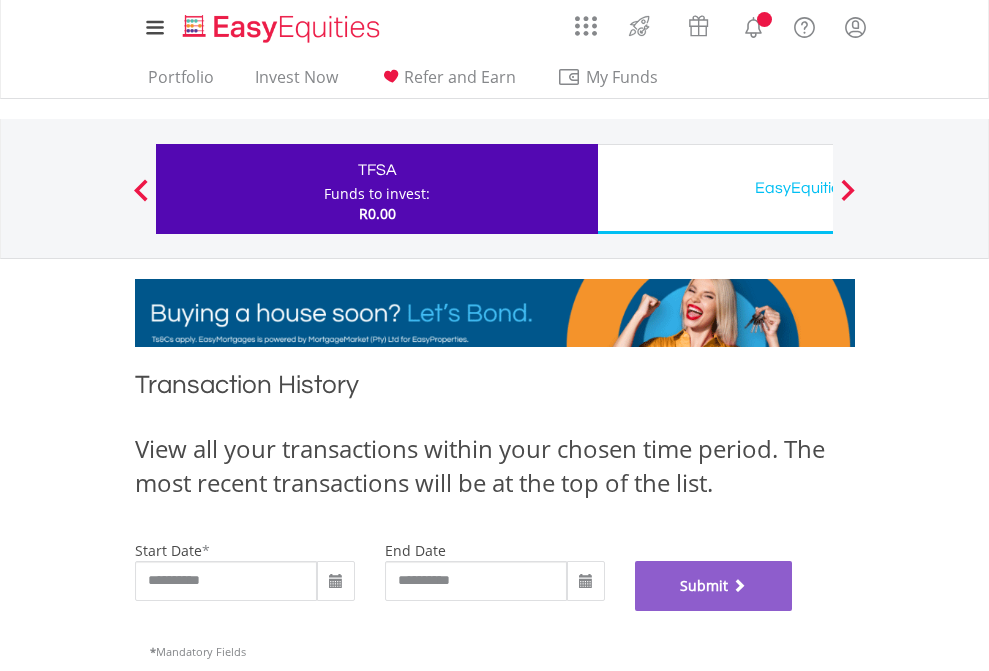scroll, scrollTop: 811, scrollLeft: 0, axis: vertical 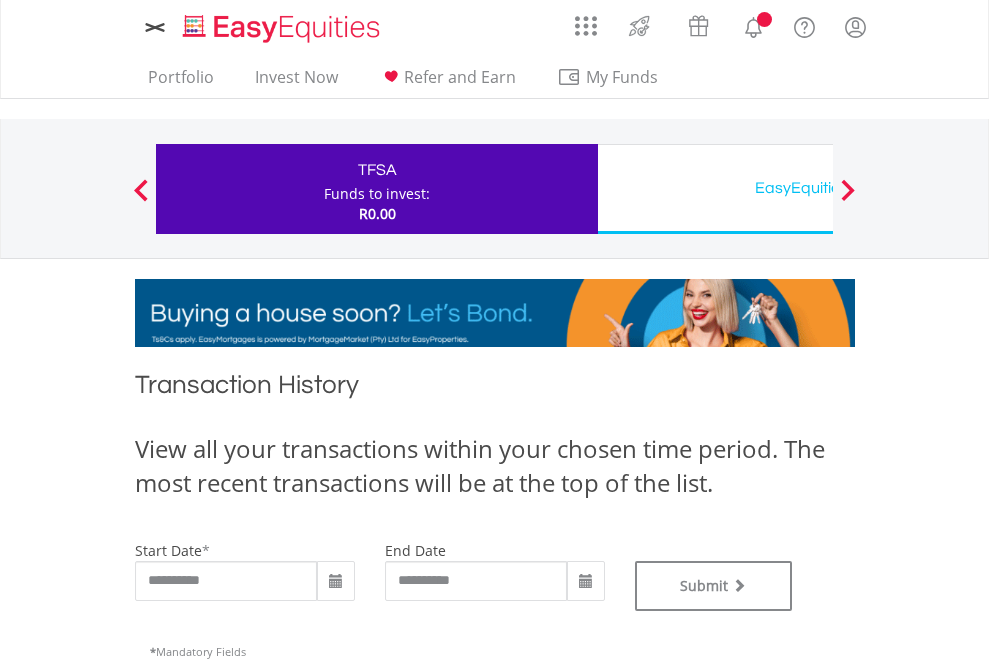 click on "EasyEquities USD" at bounding box center (818, 188) 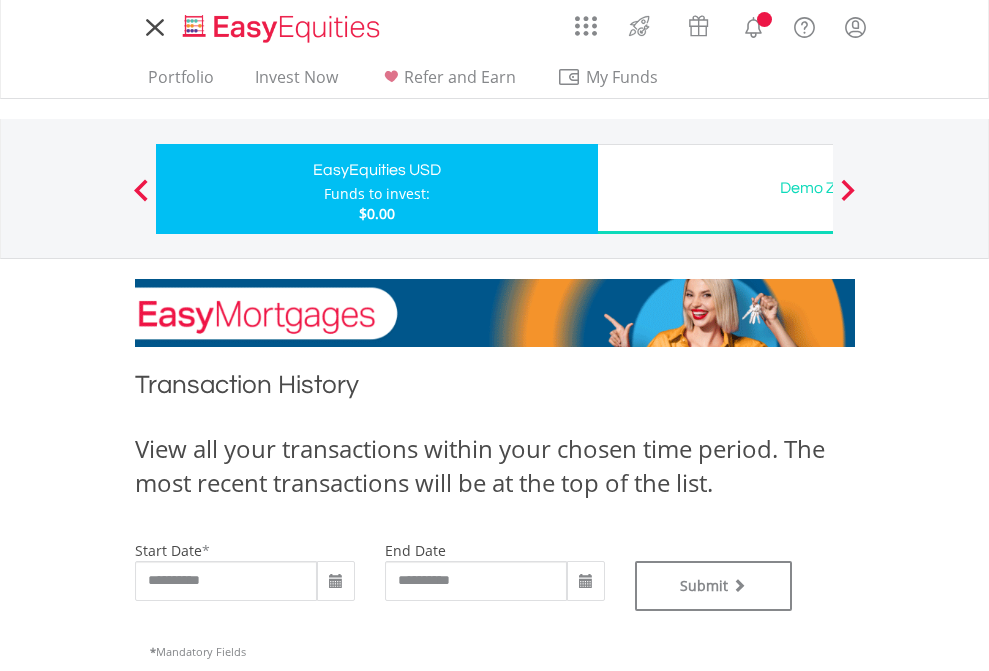 scroll, scrollTop: 0, scrollLeft: 0, axis: both 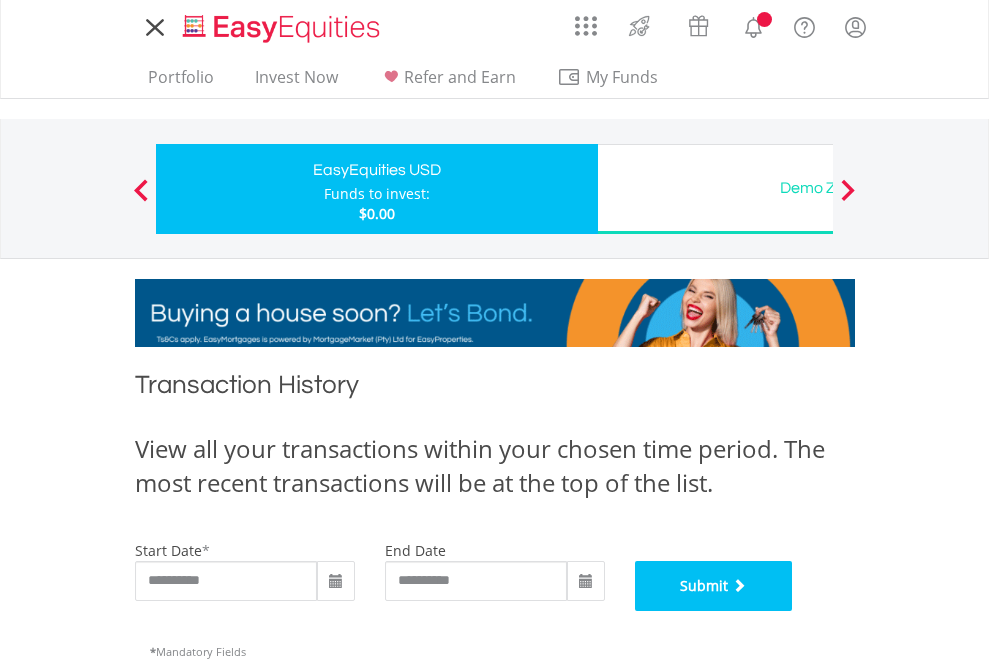 click on "Submit" at bounding box center [714, 586] 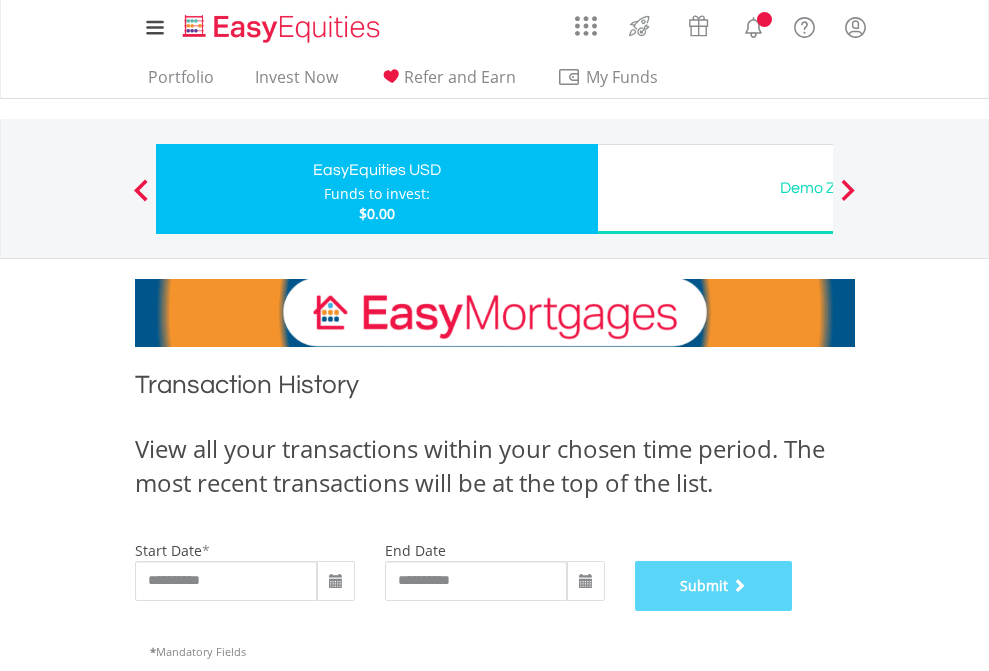 scroll, scrollTop: 811, scrollLeft: 0, axis: vertical 